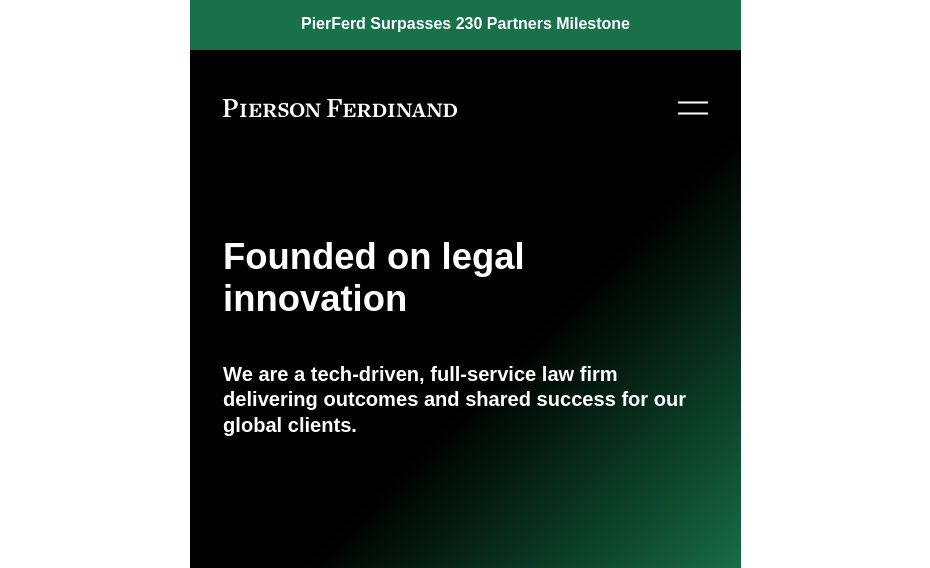 scroll, scrollTop: 0, scrollLeft: 0, axis: both 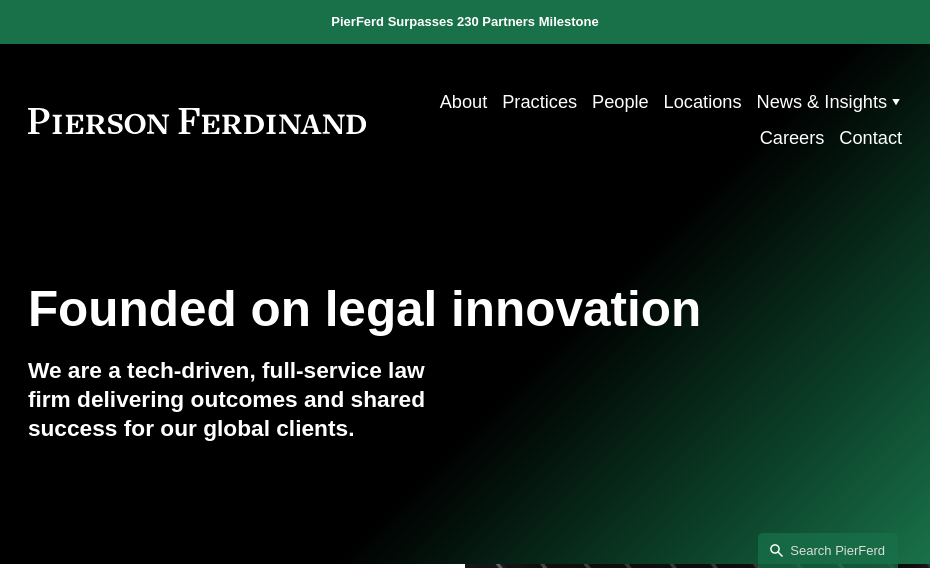click on "People" at bounding box center [620, 102] 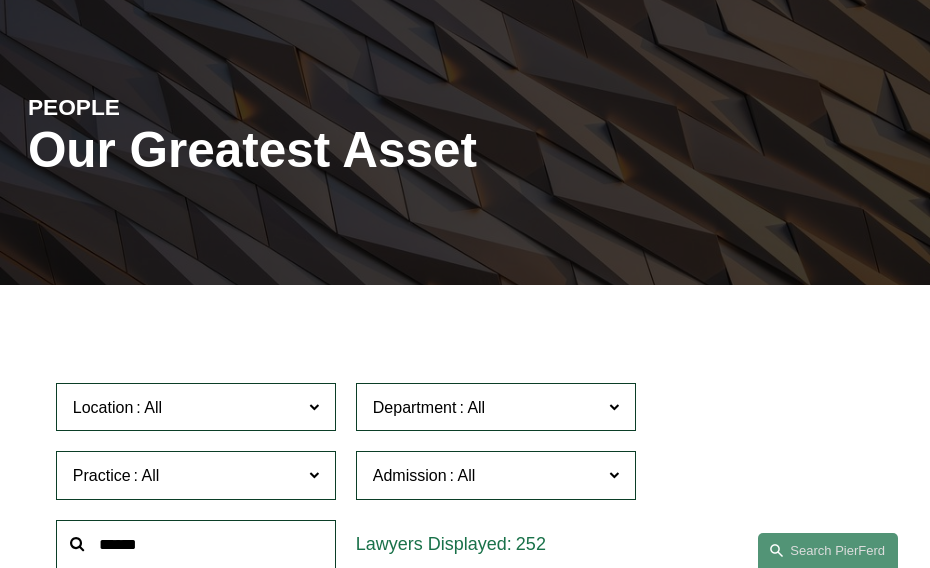 scroll, scrollTop: 238, scrollLeft: 0, axis: vertical 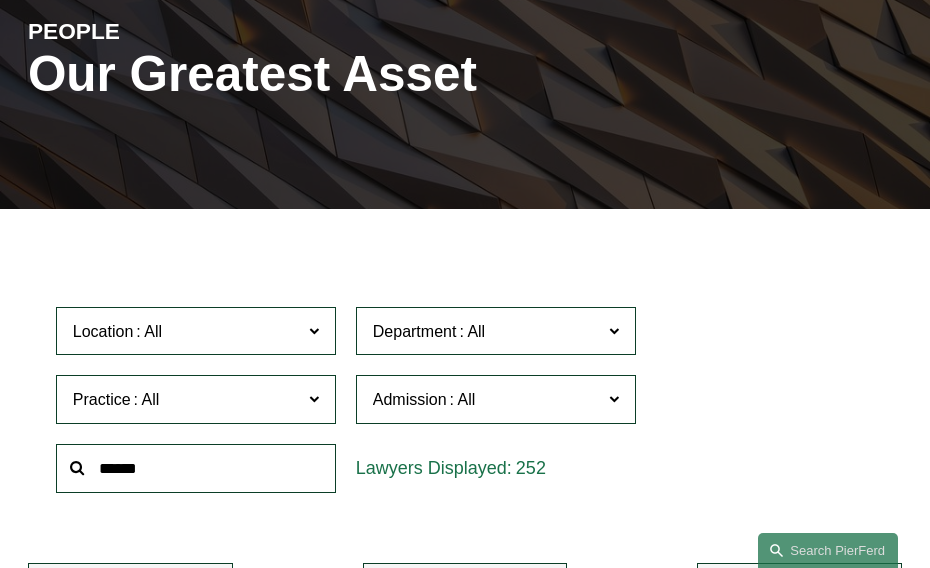 click 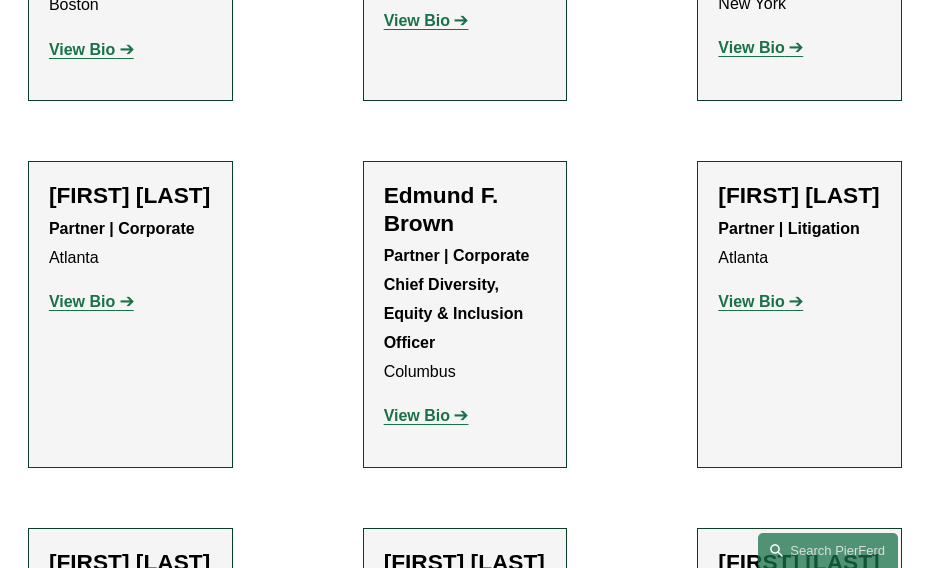 scroll, scrollTop: 3148, scrollLeft: 0, axis: vertical 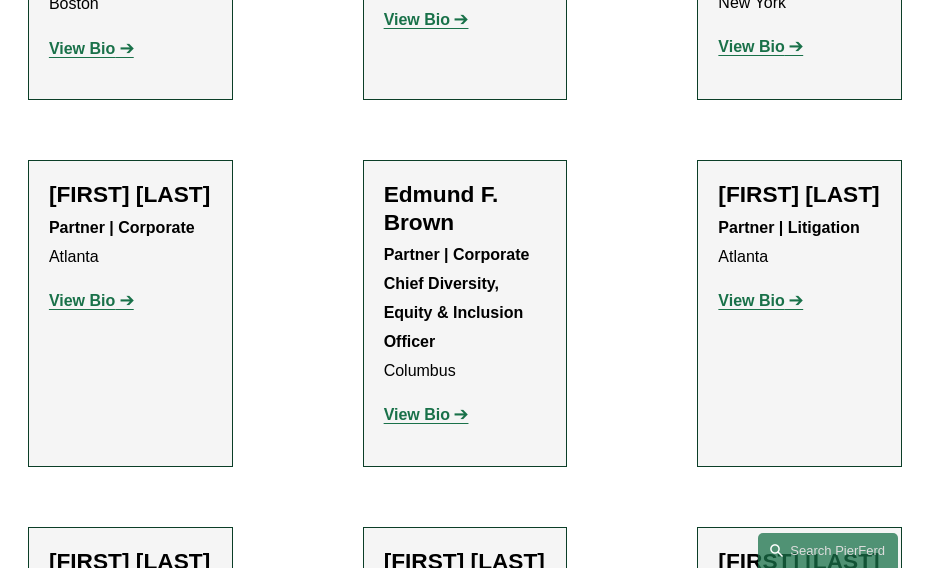 click on "View Bio" 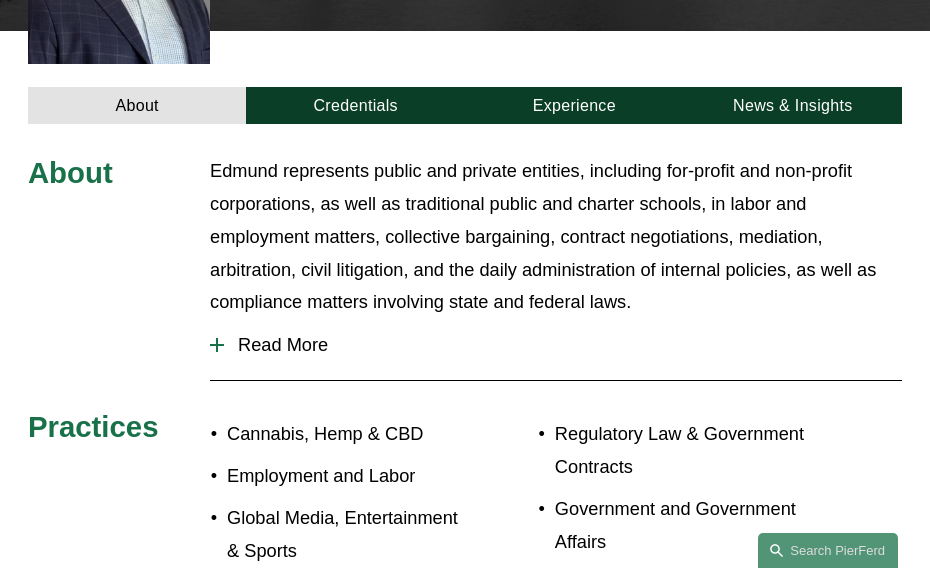 scroll, scrollTop: 671, scrollLeft: 0, axis: vertical 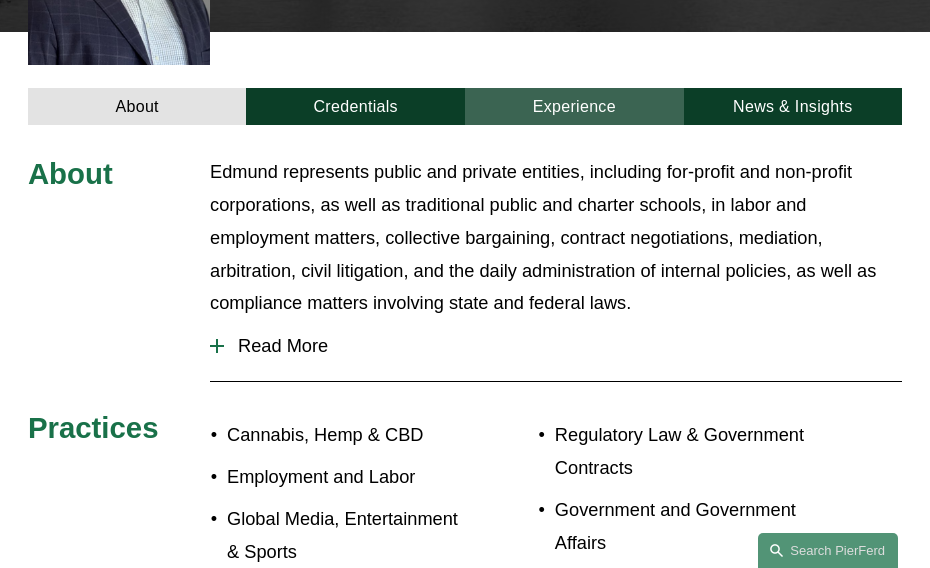 click on "Experience" at bounding box center (574, 107) 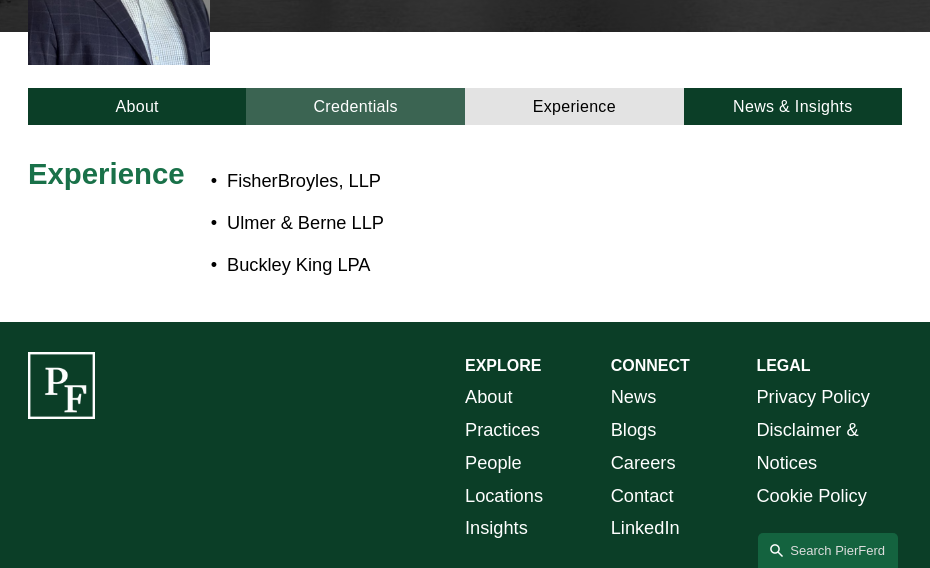 click on "Credentials" at bounding box center (355, 107) 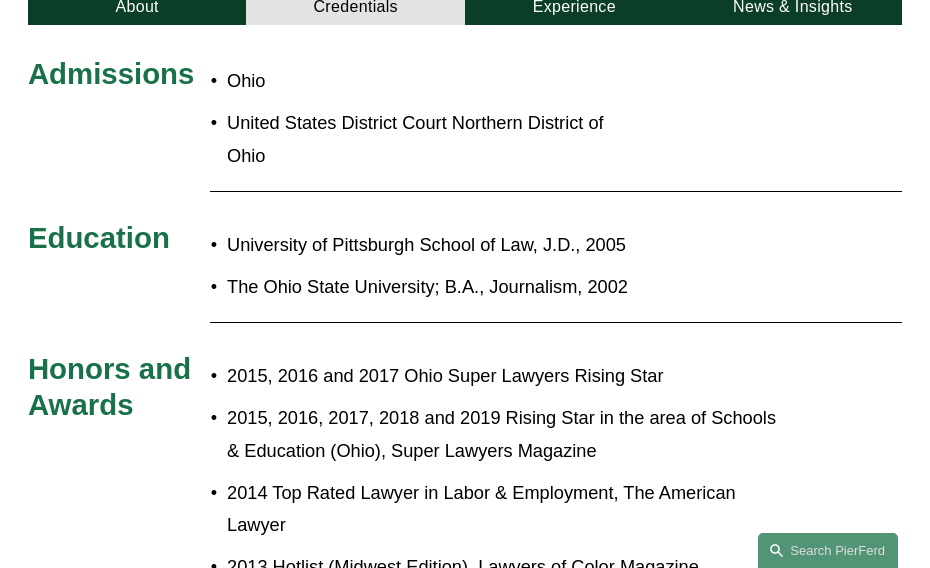 scroll, scrollTop: 805, scrollLeft: 0, axis: vertical 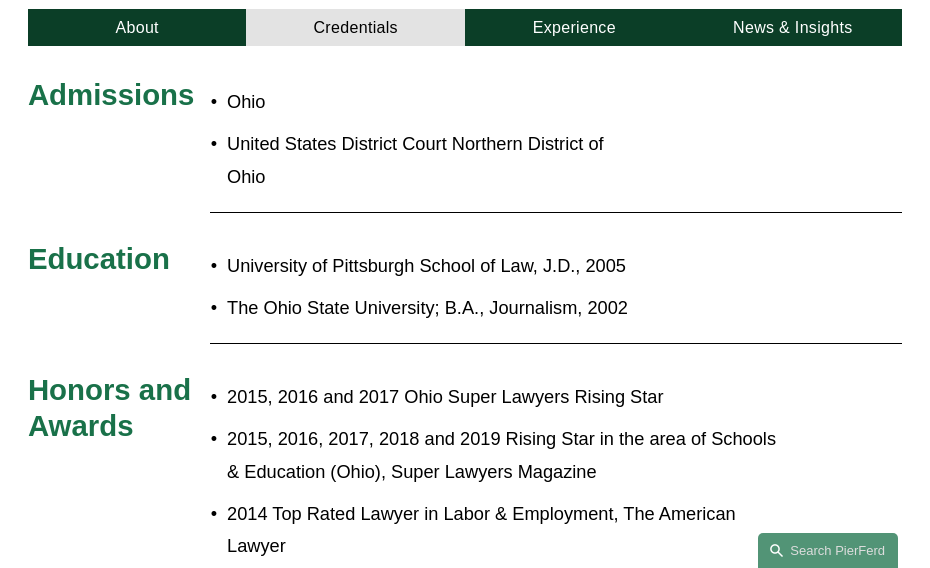 click on "The Ohio State University; B.A., Journalism, 2002" at bounding box center (510, 308) 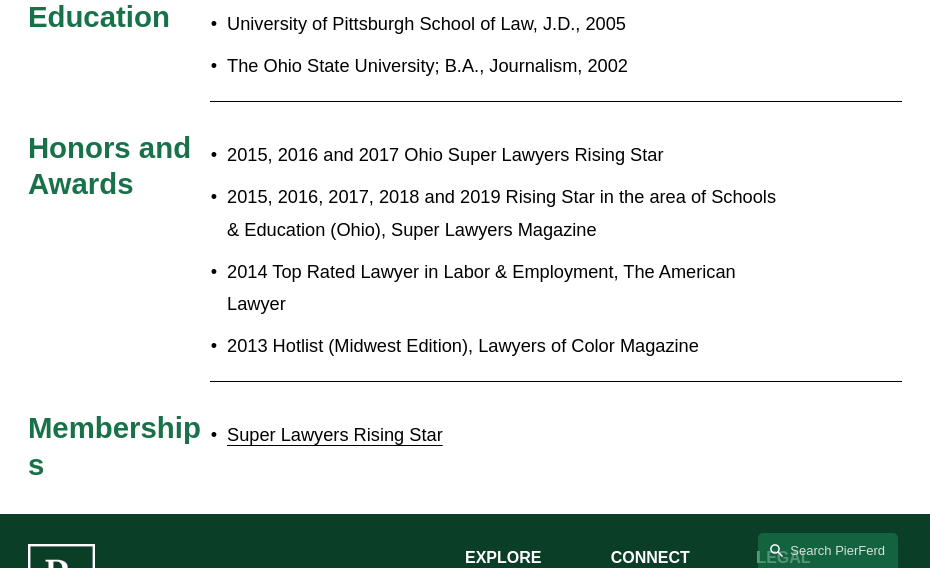 scroll, scrollTop: 991, scrollLeft: 0, axis: vertical 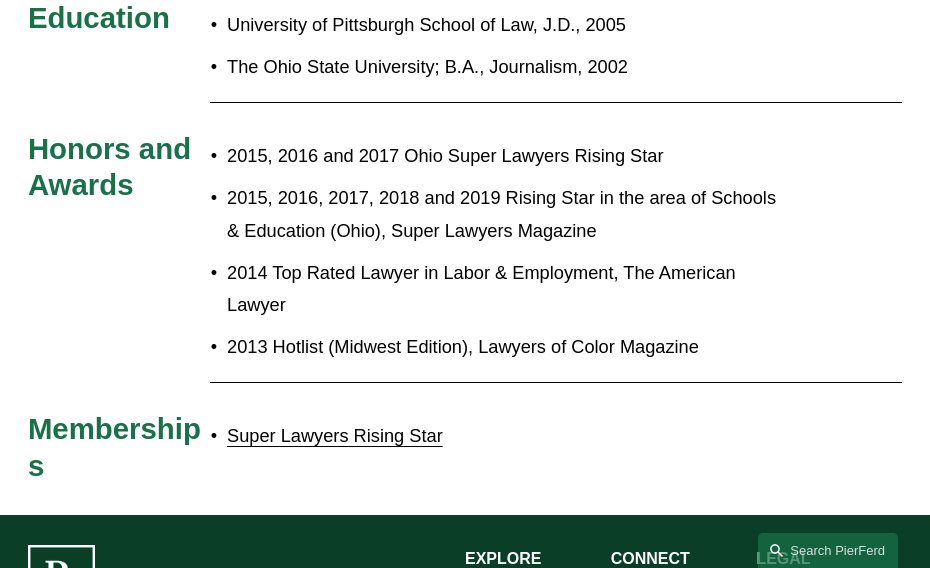 click on "[YEAR], [YEAR] and [YEAR] Ohio Super Lawyers Rising Star [YEAR], [YEAR], [YEAR], [YEAR] and [YEAR] Rising Star in the area of Schools & Education (Ohio), Super Lawyers Magazine [YEAR] Top Rated Lawyer in Labor & Employment, The American Lawyer [YEAR] Hotlist (Midwest Edition), Lawyers of Color Magazine" at bounding box center [501, 252] 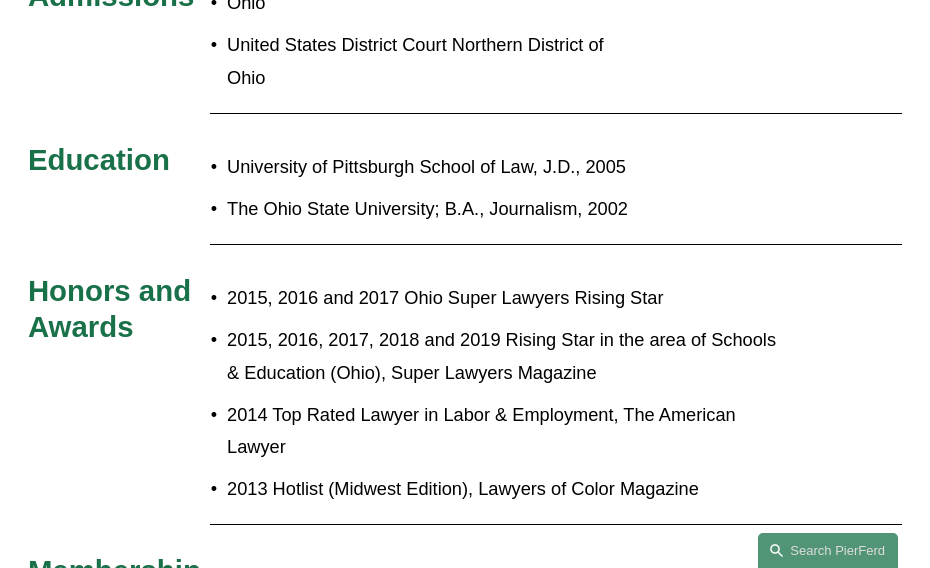 scroll, scrollTop: 846, scrollLeft: 0, axis: vertical 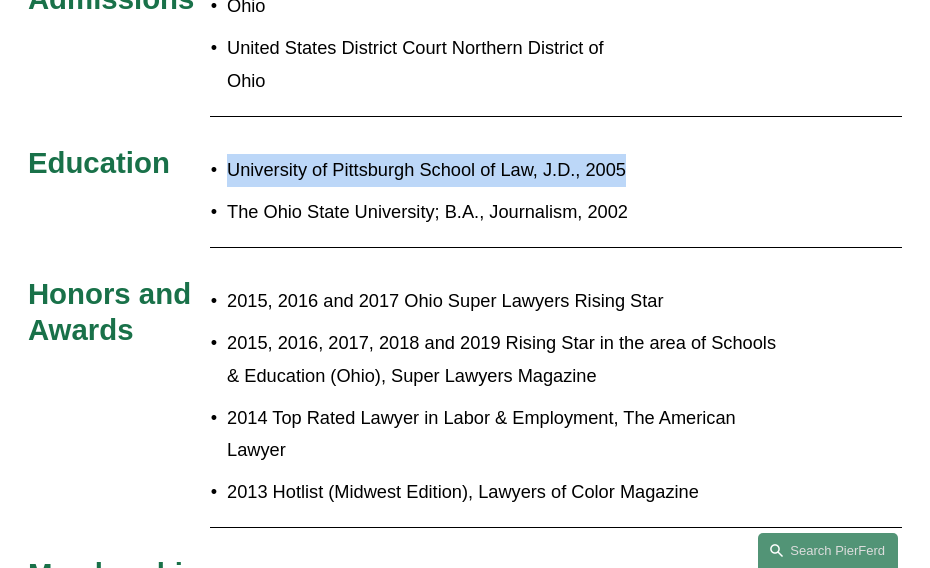 drag, startPoint x: 229, startPoint y: 180, endPoint x: 632, endPoint y: 166, distance: 403.2431 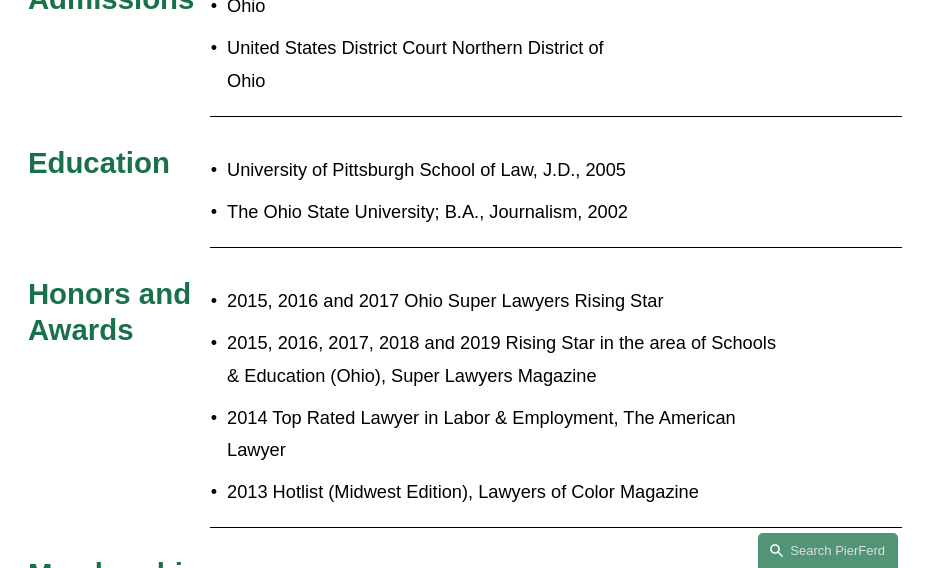 click on "2015, 2016 and 2017 Ohio Super Lawyers Rising Star" at bounding box center (510, 301) 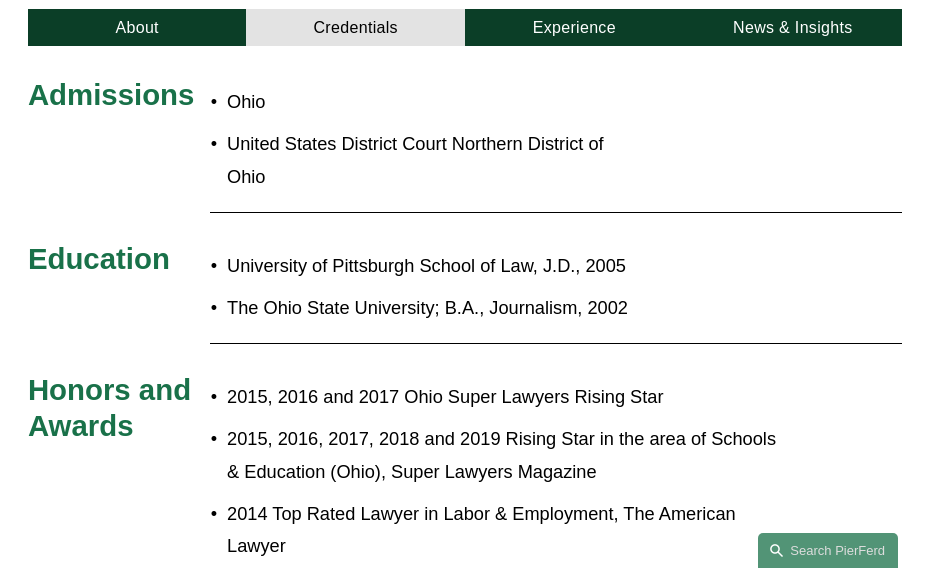 scroll, scrollTop: 748, scrollLeft: 0, axis: vertical 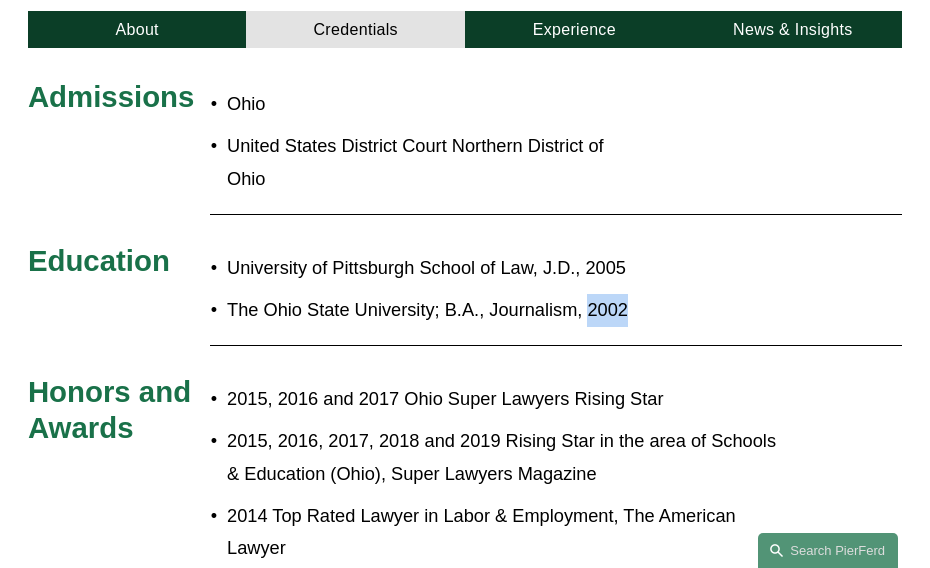 drag, startPoint x: 591, startPoint y: 315, endPoint x: 640, endPoint y: 318, distance: 49.09175 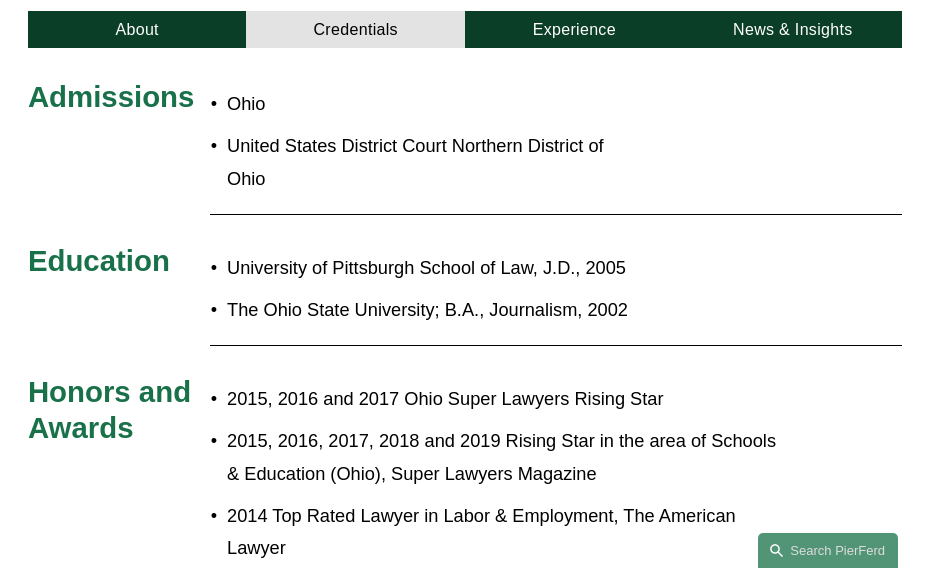 click on "2015, 2016 and 2017 Ohio Super Lawyers Rising Star 2015, 2016, 2017, 2018 and 2019 Rising Star in the area of Schools & Education (Ohio), Super Lawyers Magazine 2014 Top Rated Lawyer in Labor & Employment, The American Lawyer 2013 Hotlist (Midwest Edition), Lawyers of Color Magazine" at bounding box center (501, 495) 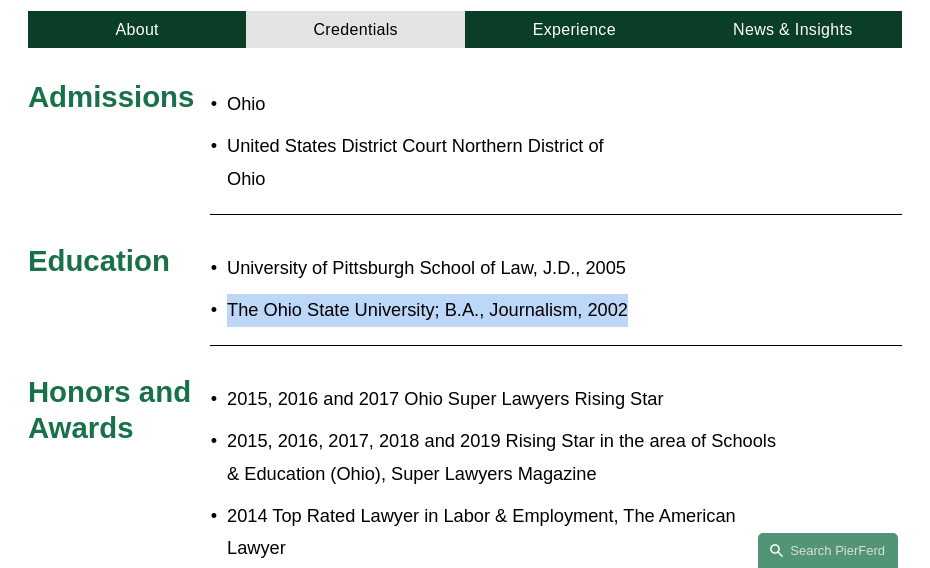 drag, startPoint x: 230, startPoint y: 311, endPoint x: 629, endPoint y: 309, distance: 399.005 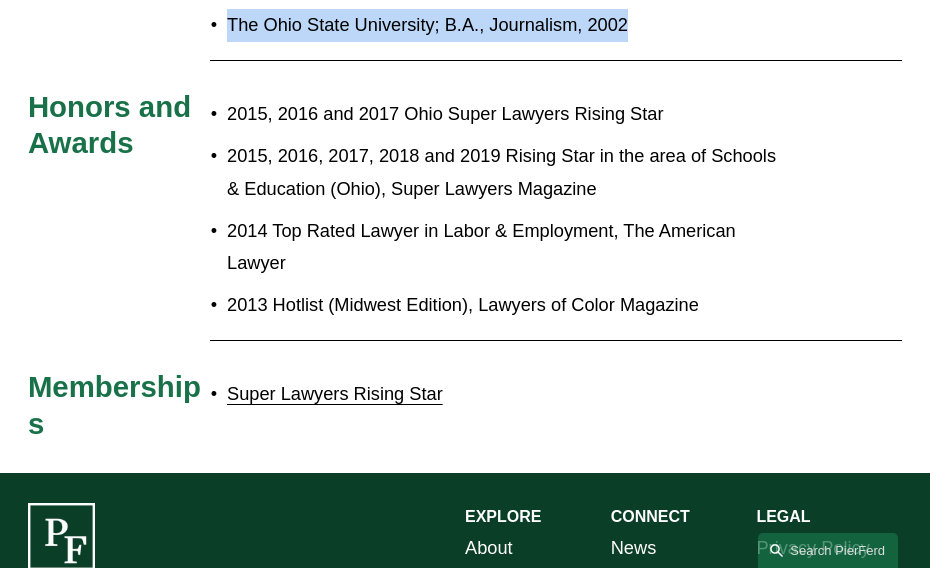 scroll, scrollTop: 1035, scrollLeft: 0, axis: vertical 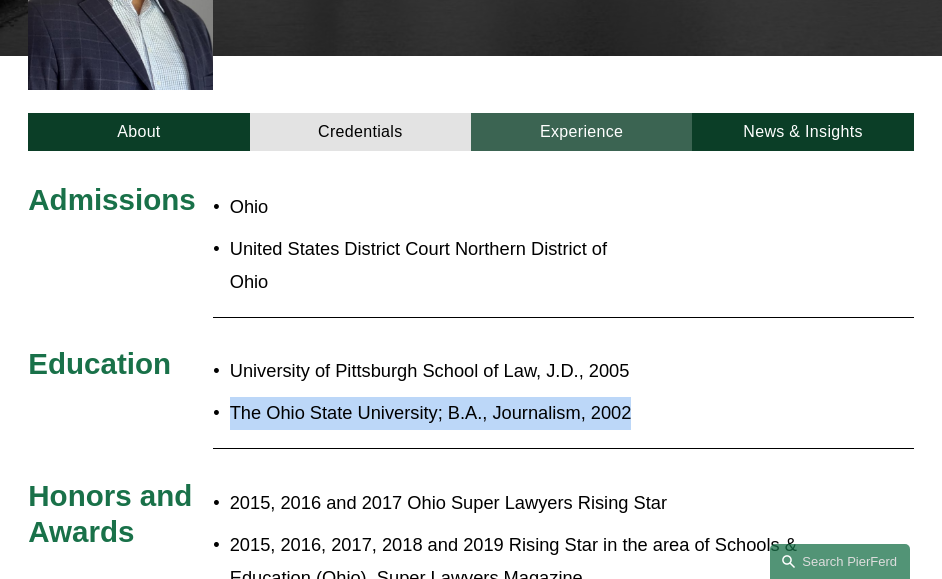 click on "Experience" at bounding box center [581, 132] 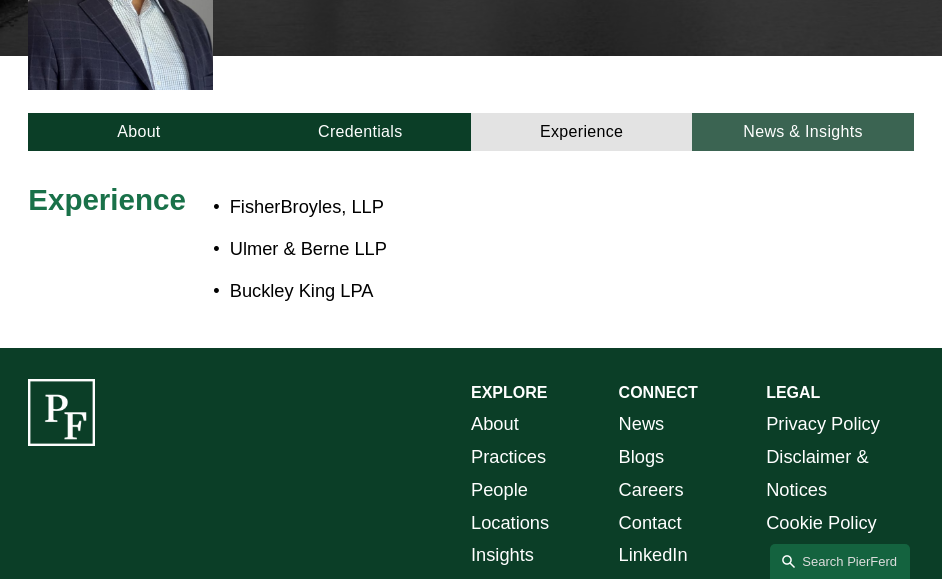 click on "News & Insights" at bounding box center [802, 132] 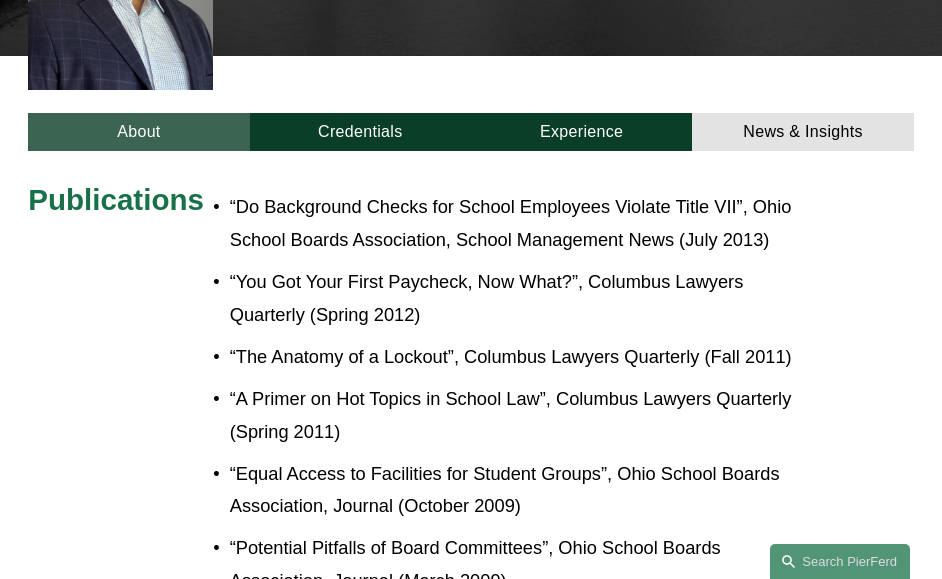 click on "About" at bounding box center [138, 132] 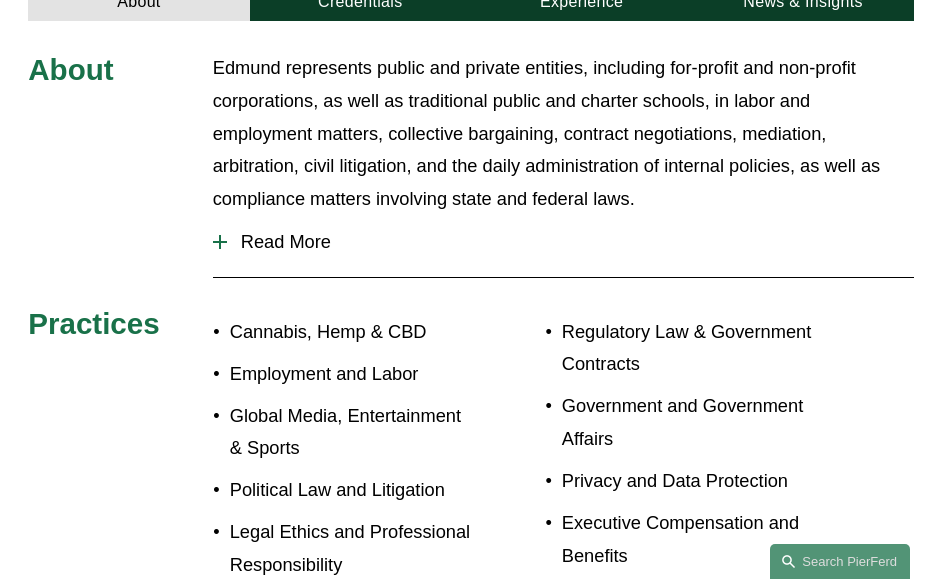 scroll, scrollTop: 766, scrollLeft: 0, axis: vertical 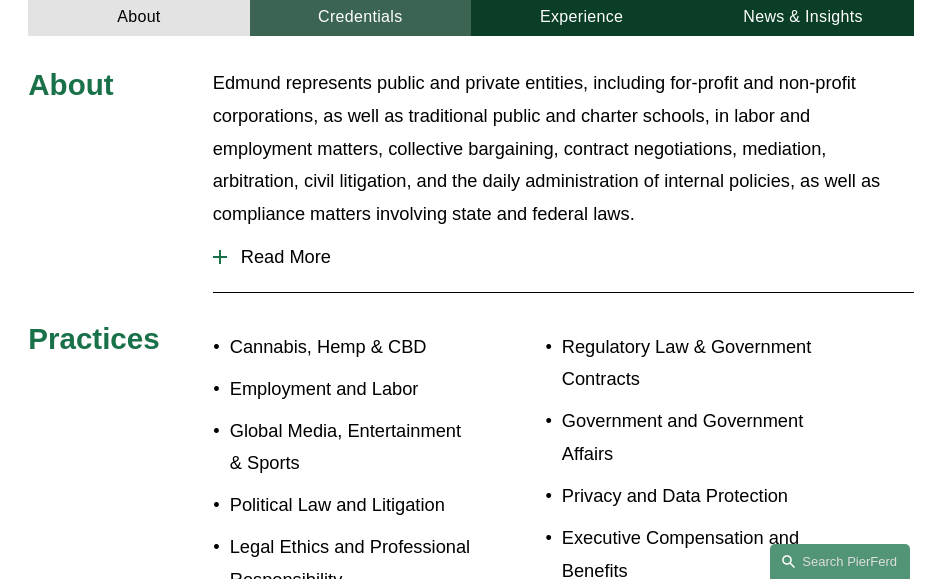 click on "Credentials" at bounding box center (360, 17) 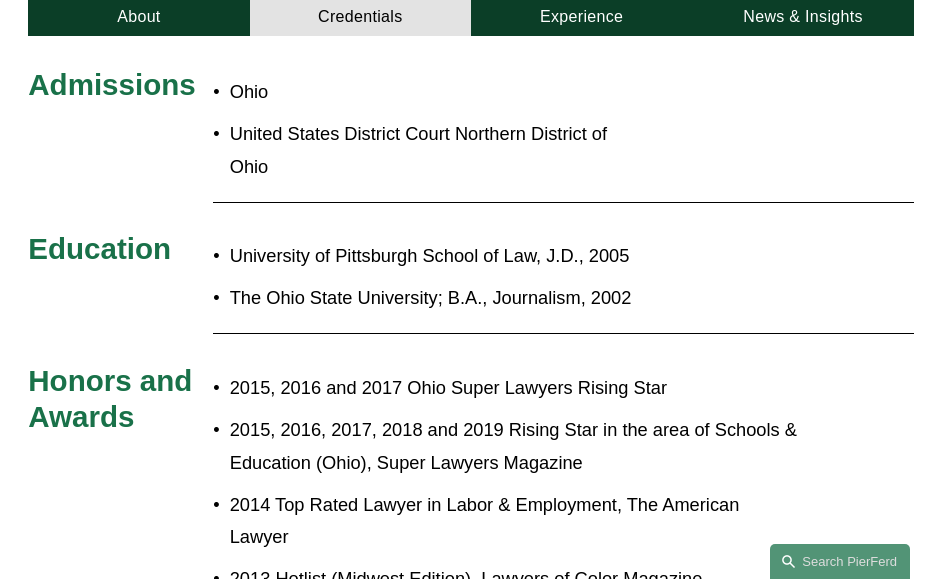 click at bounding box center [563, 333] 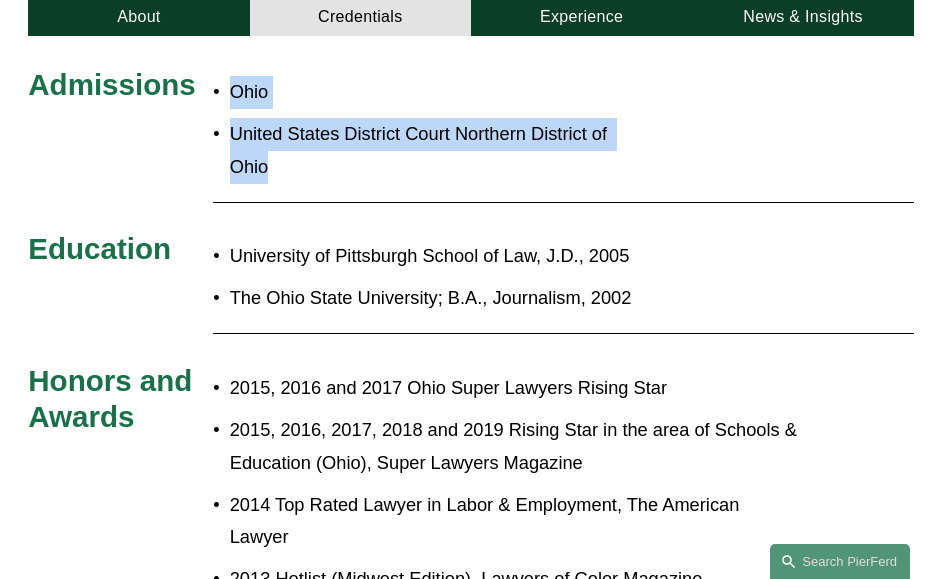 drag, startPoint x: 233, startPoint y: 100, endPoint x: 287, endPoint y: 199, distance: 112.76968 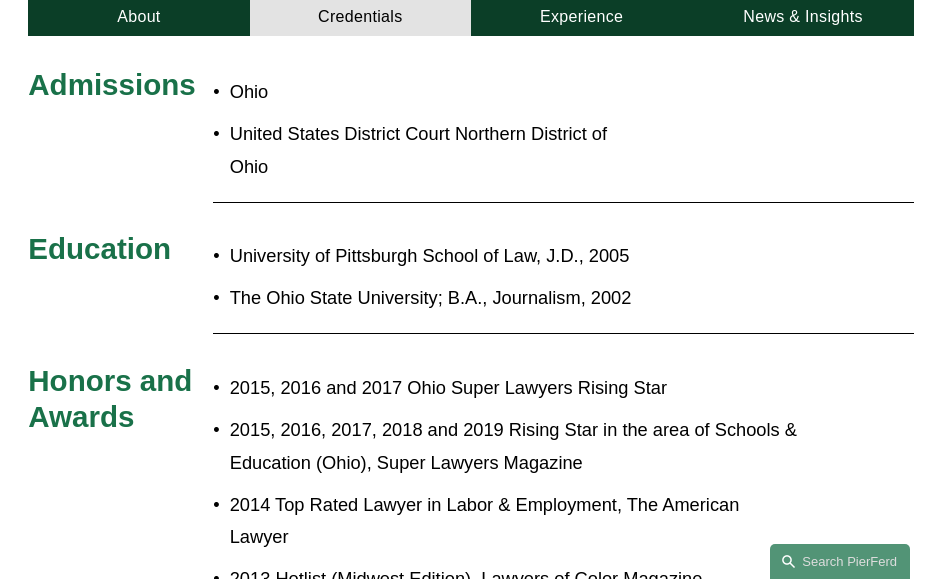 click on "2015, 2016 and 2017 Ohio Super Lawyers Rising Star" at bounding box center (516, 388) 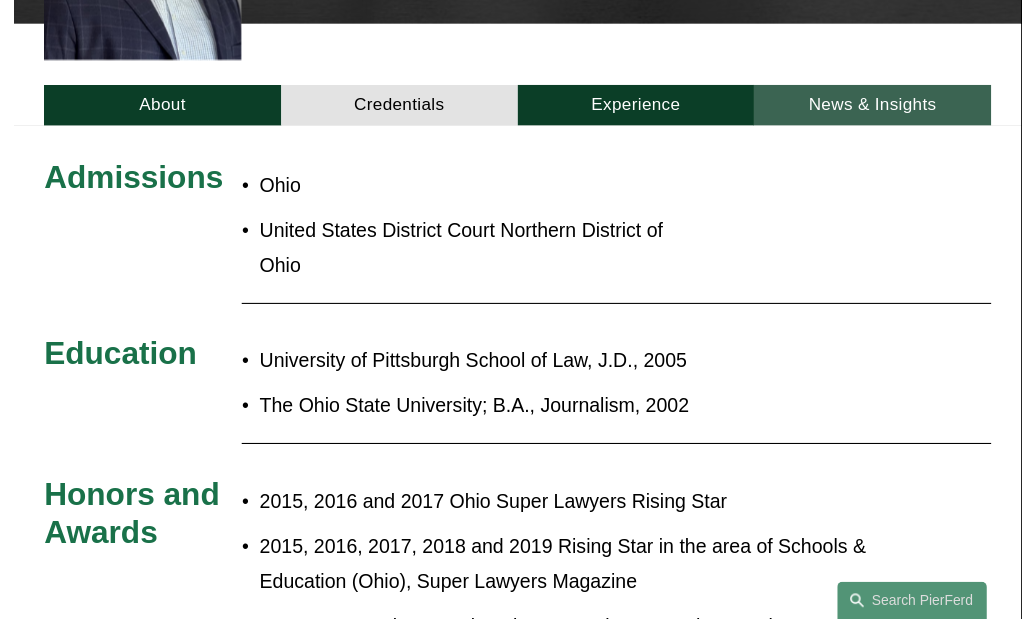 scroll, scrollTop: 676, scrollLeft: 0, axis: vertical 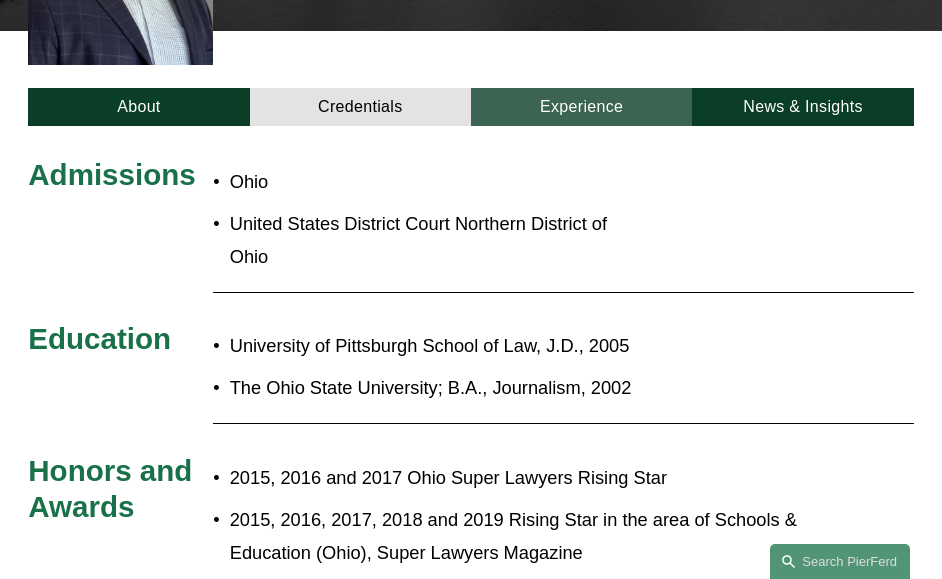 click on "Experience" at bounding box center (581, 107) 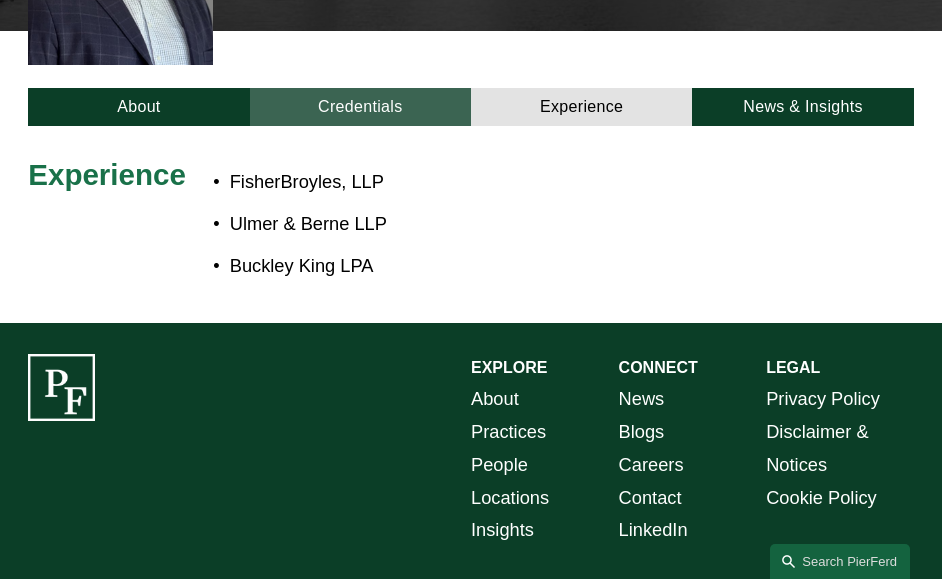 click on "Credentials" at bounding box center (360, 107) 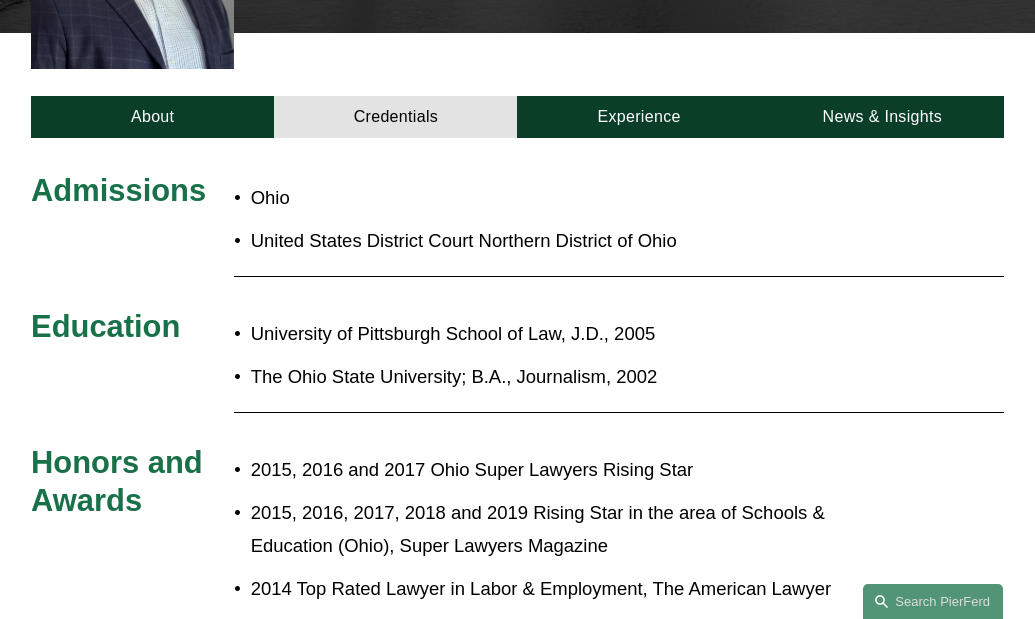 scroll, scrollTop: 702, scrollLeft: 0, axis: vertical 